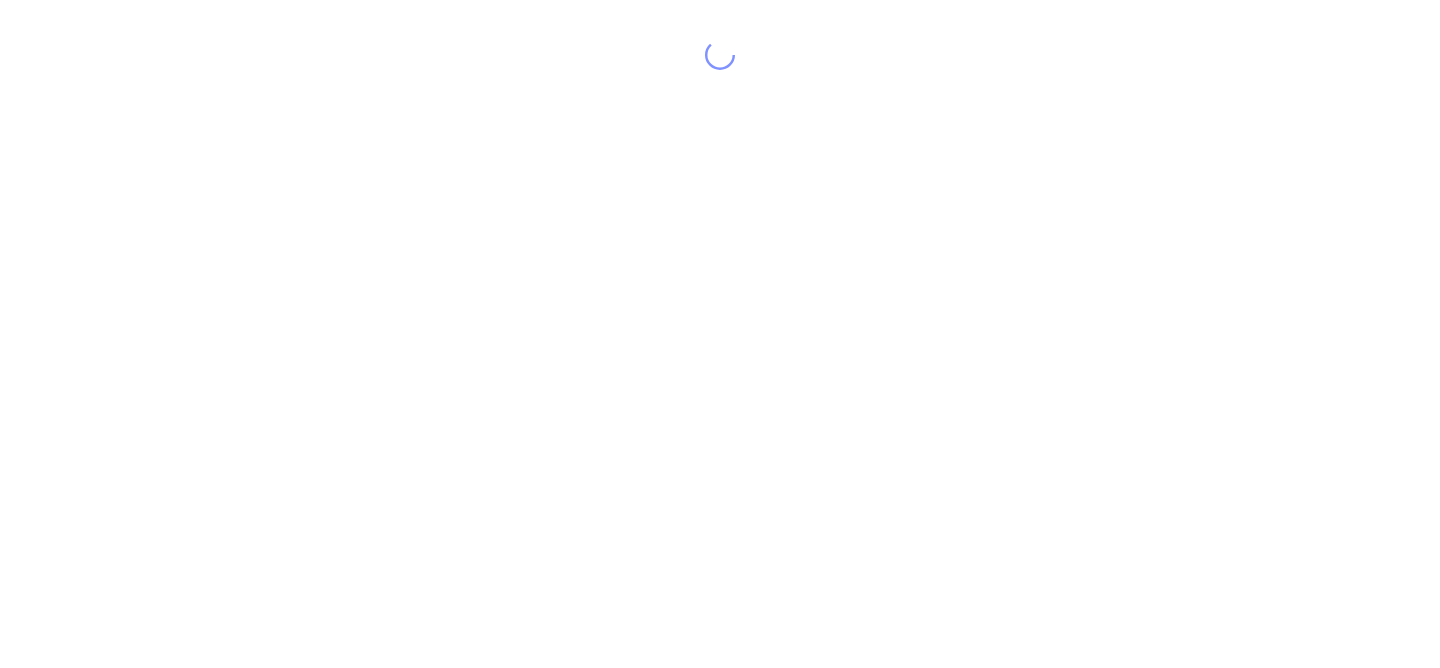 scroll, scrollTop: 0, scrollLeft: 0, axis: both 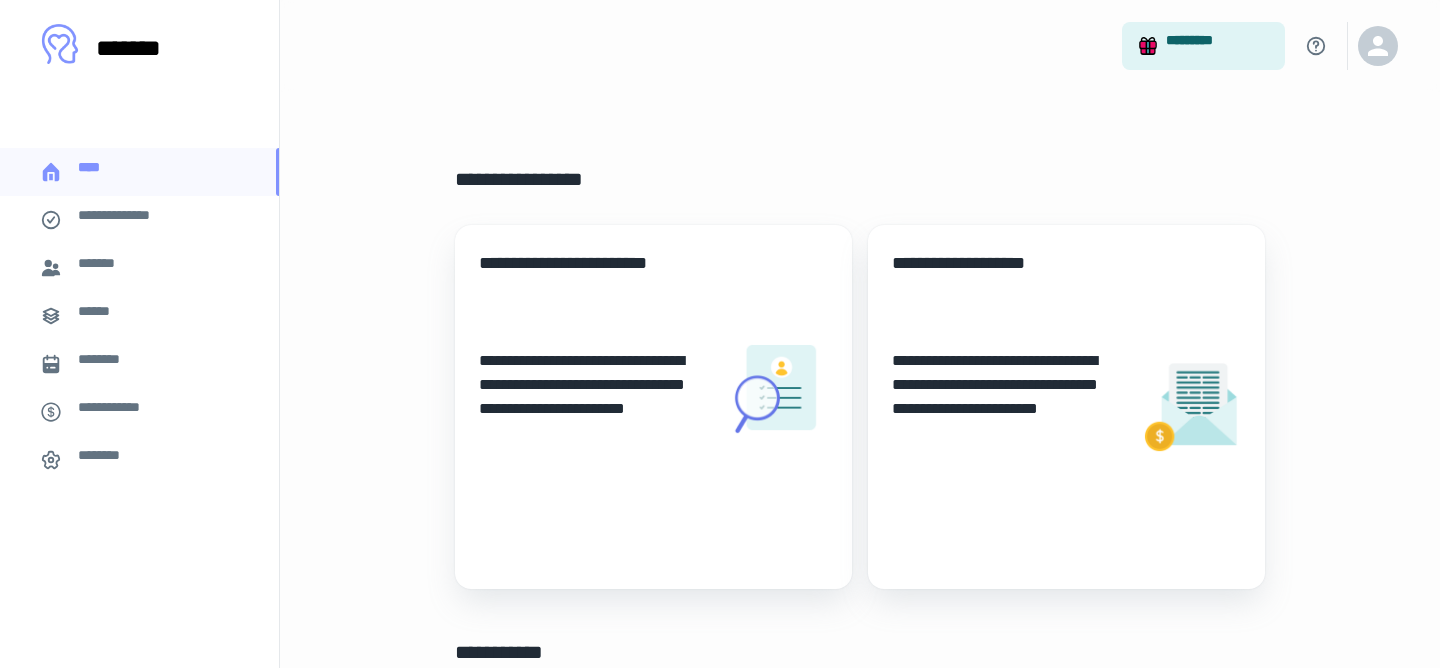 click on "*******" at bounding box center [112, 268] 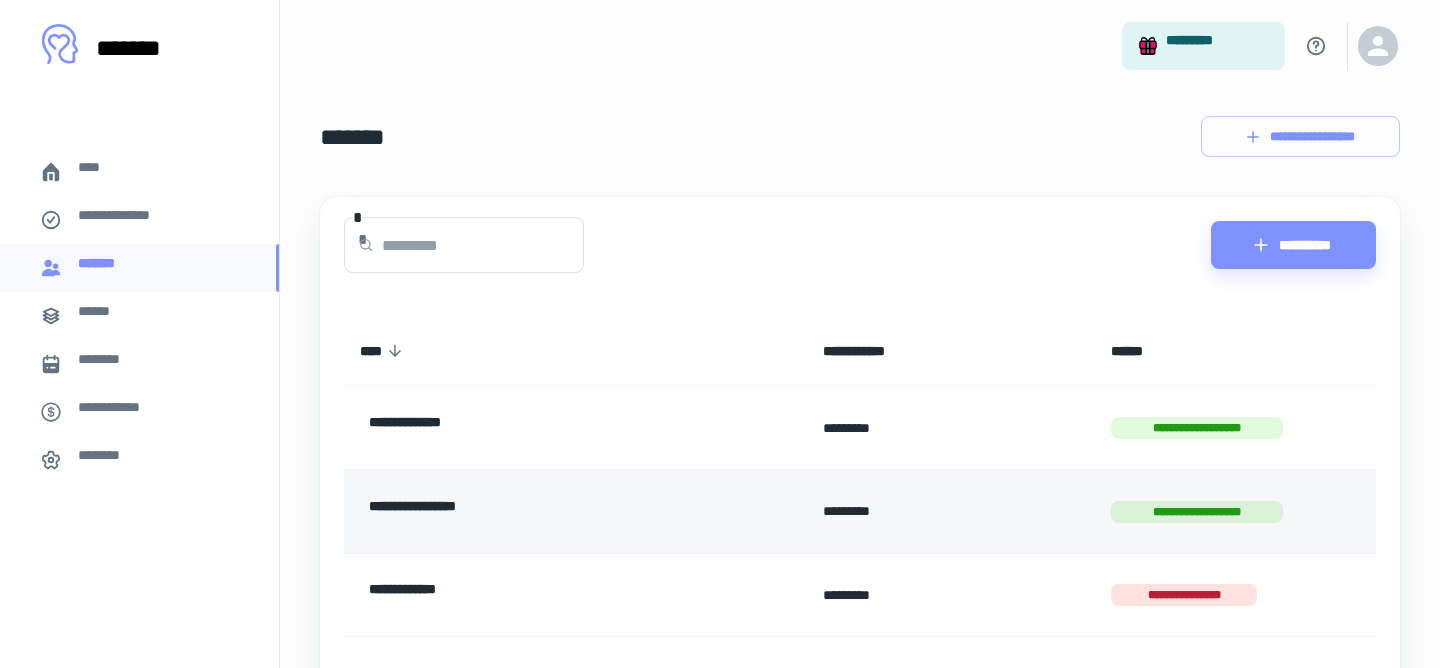 click on "**********" at bounding box center (543, 511) 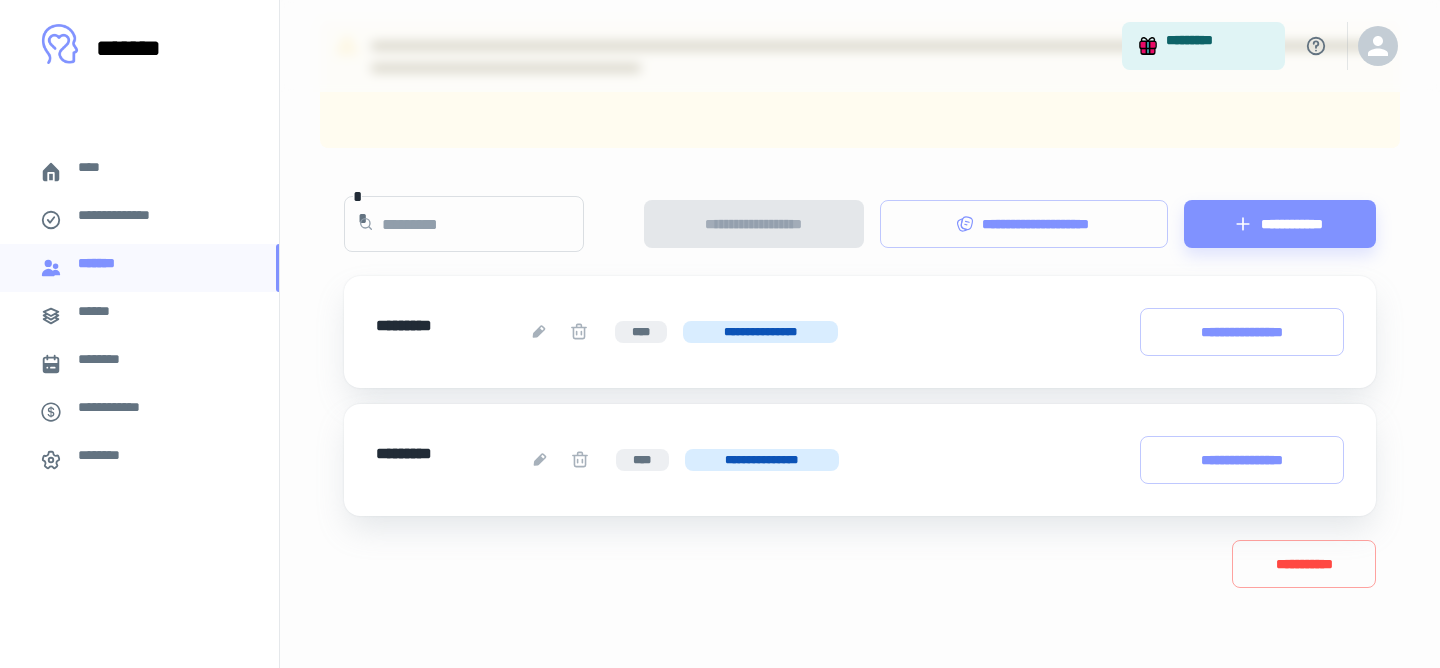 scroll, scrollTop: 265, scrollLeft: 0, axis: vertical 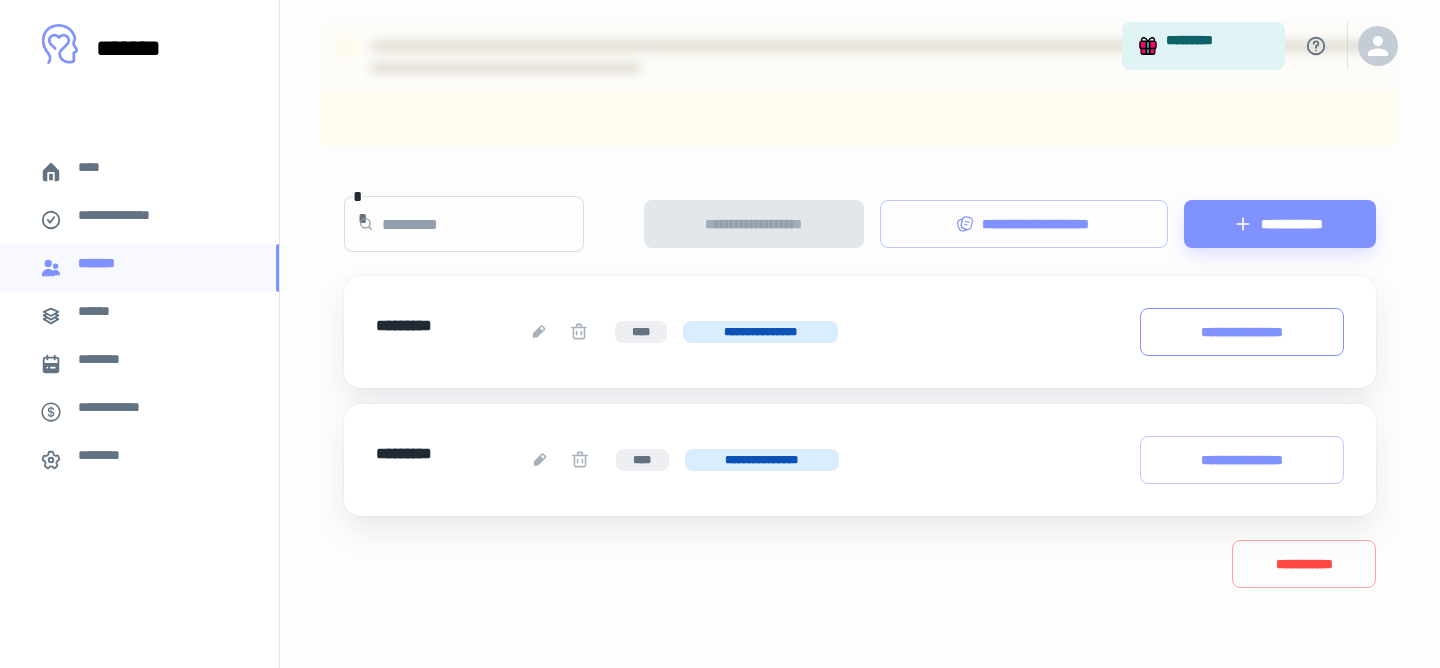 click on "**********" at bounding box center (1242, 332) 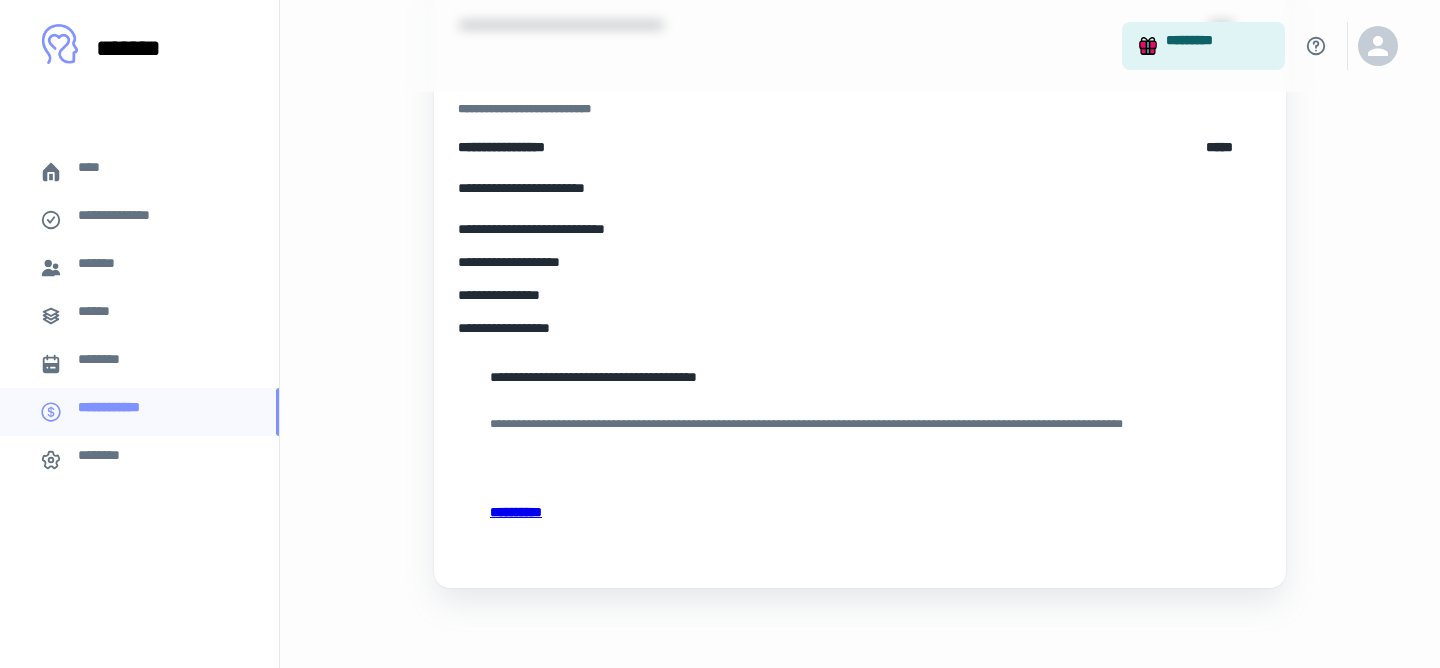 scroll, scrollTop: 0, scrollLeft: 0, axis: both 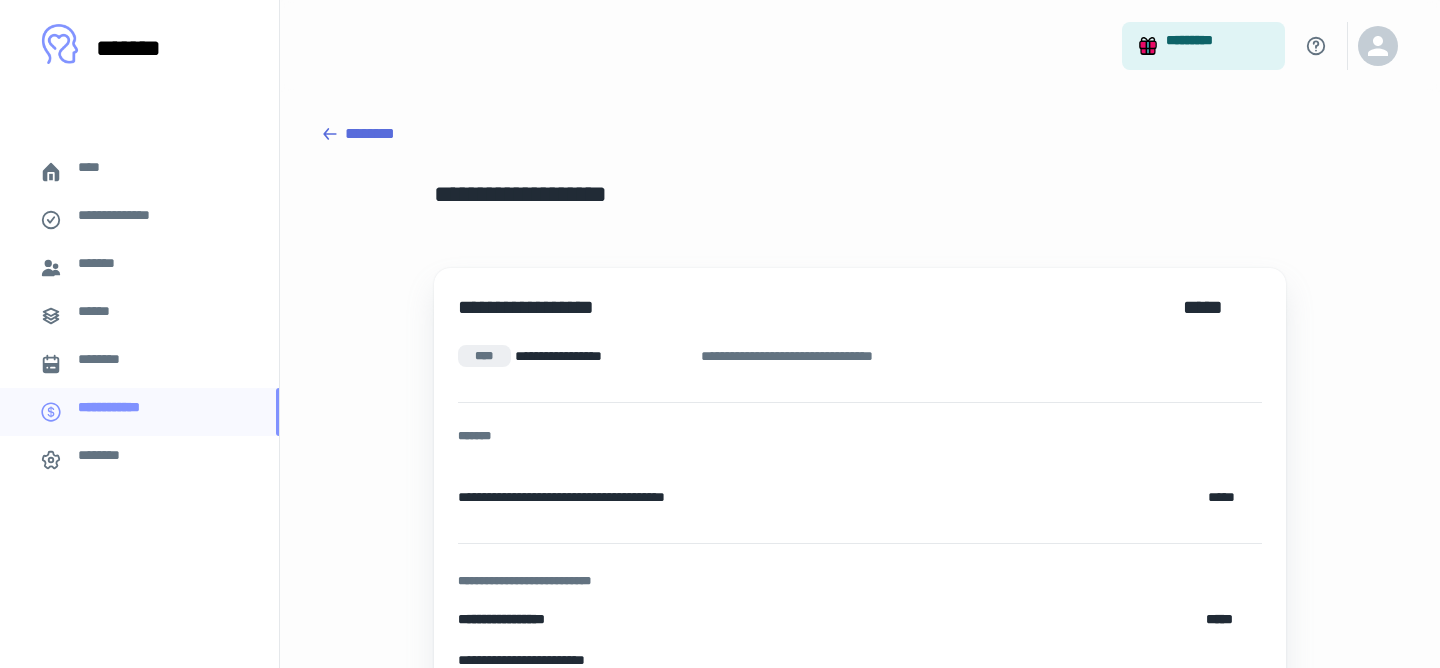 click on "*******" at bounding box center (112, 268) 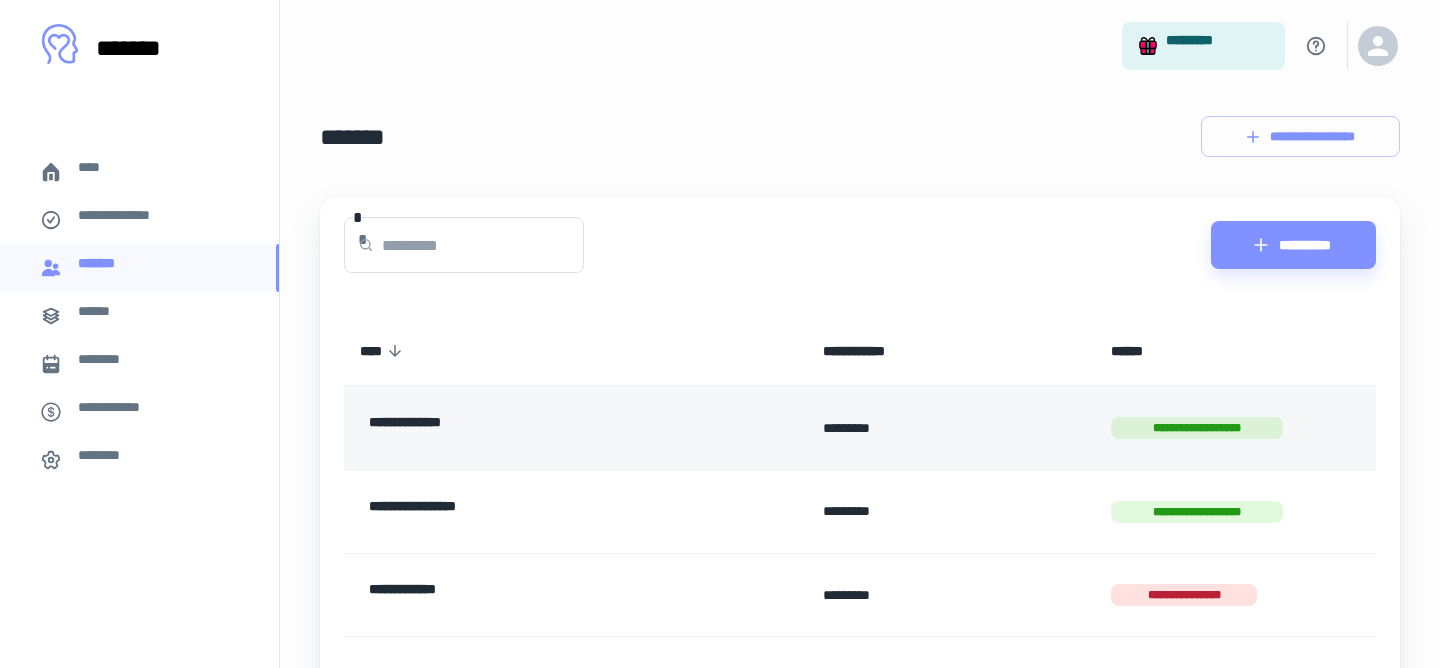click on "**********" at bounding box center (543, 427) 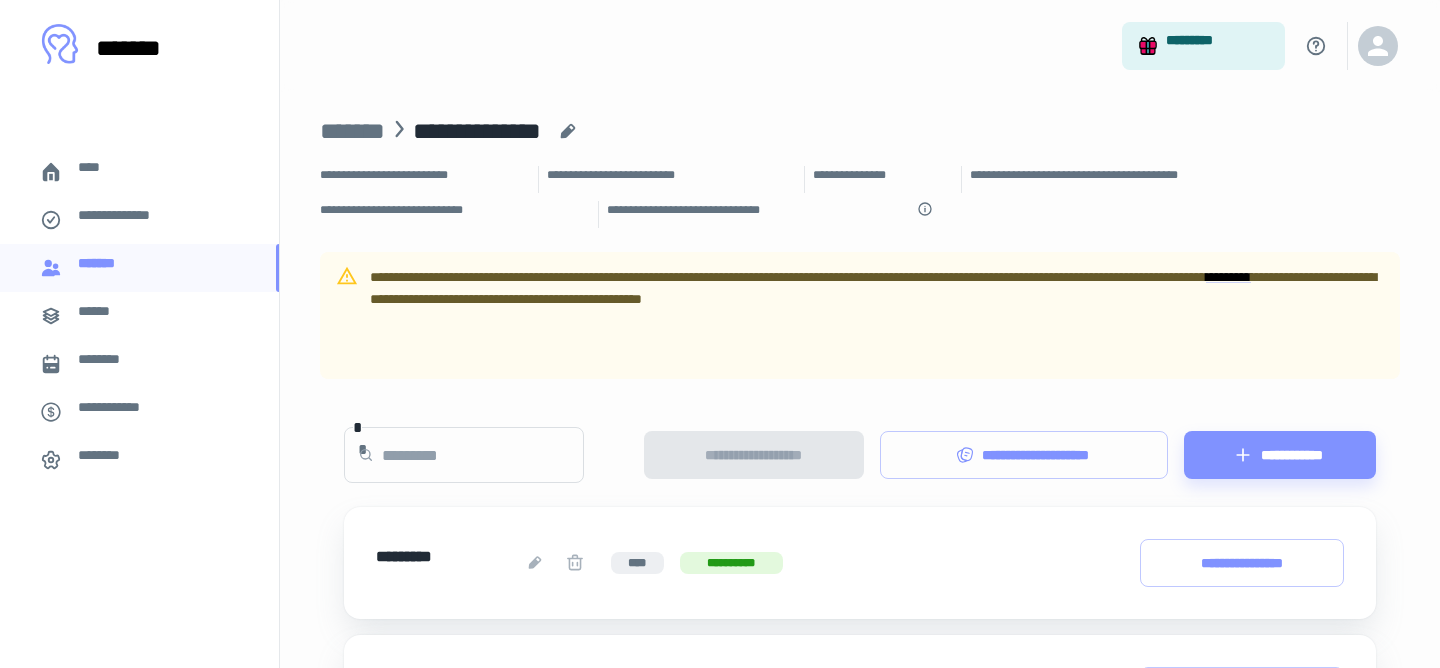 scroll, scrollTop: 0, scrollLeft: 0, axis: both 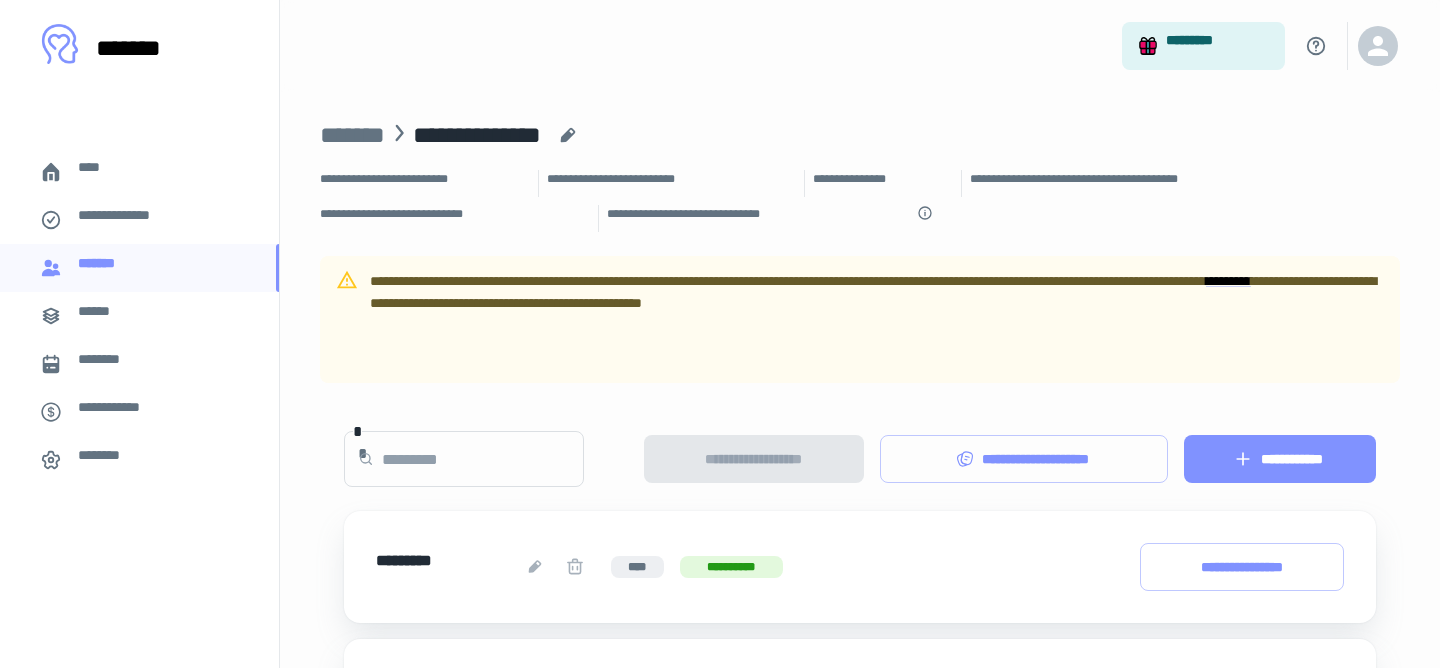 click on "**********" at bounding box center (1280, 459) 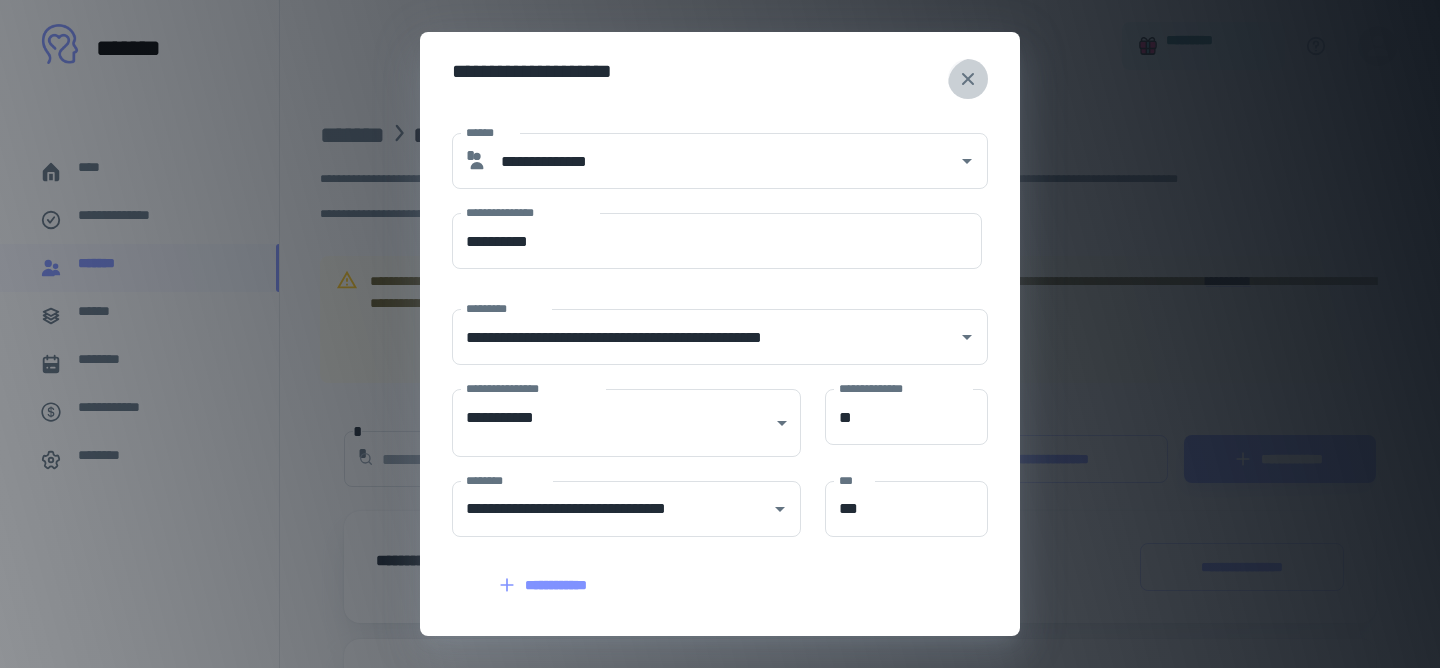 click 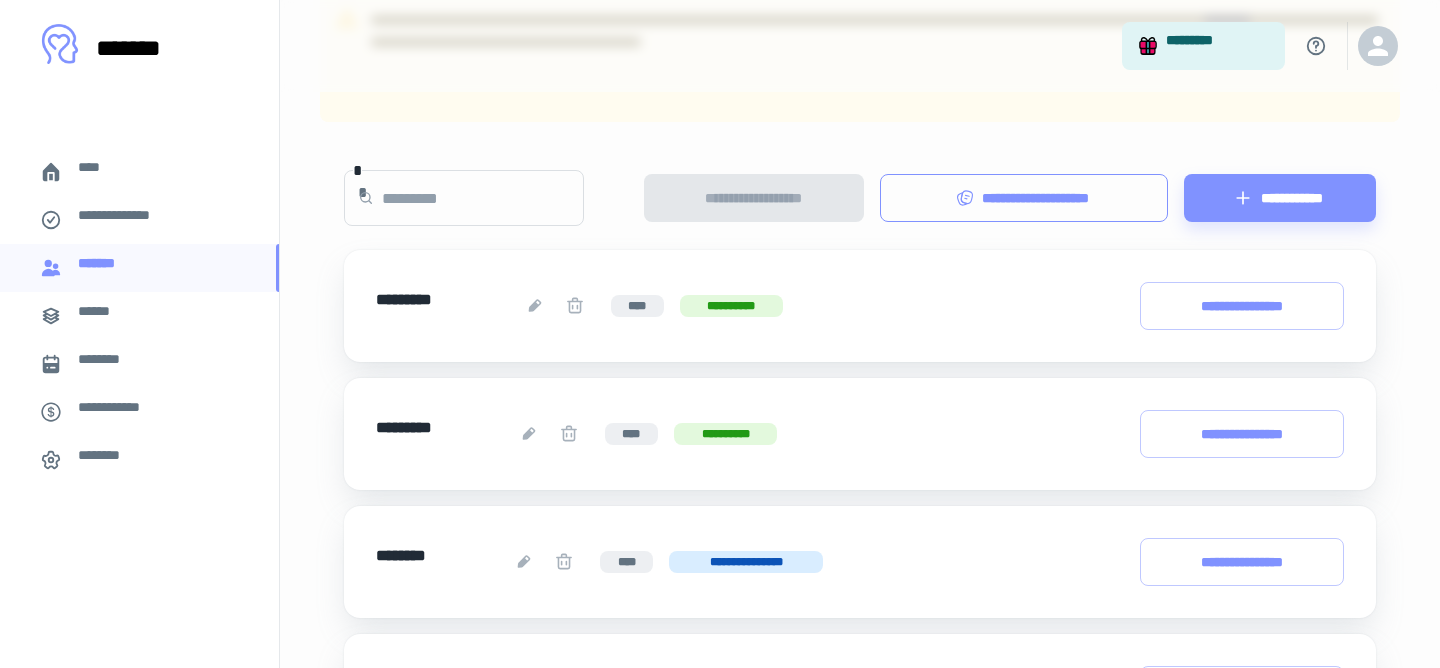 scroll, scrollTop: 235, scrollLeft: 0, axis: vertical 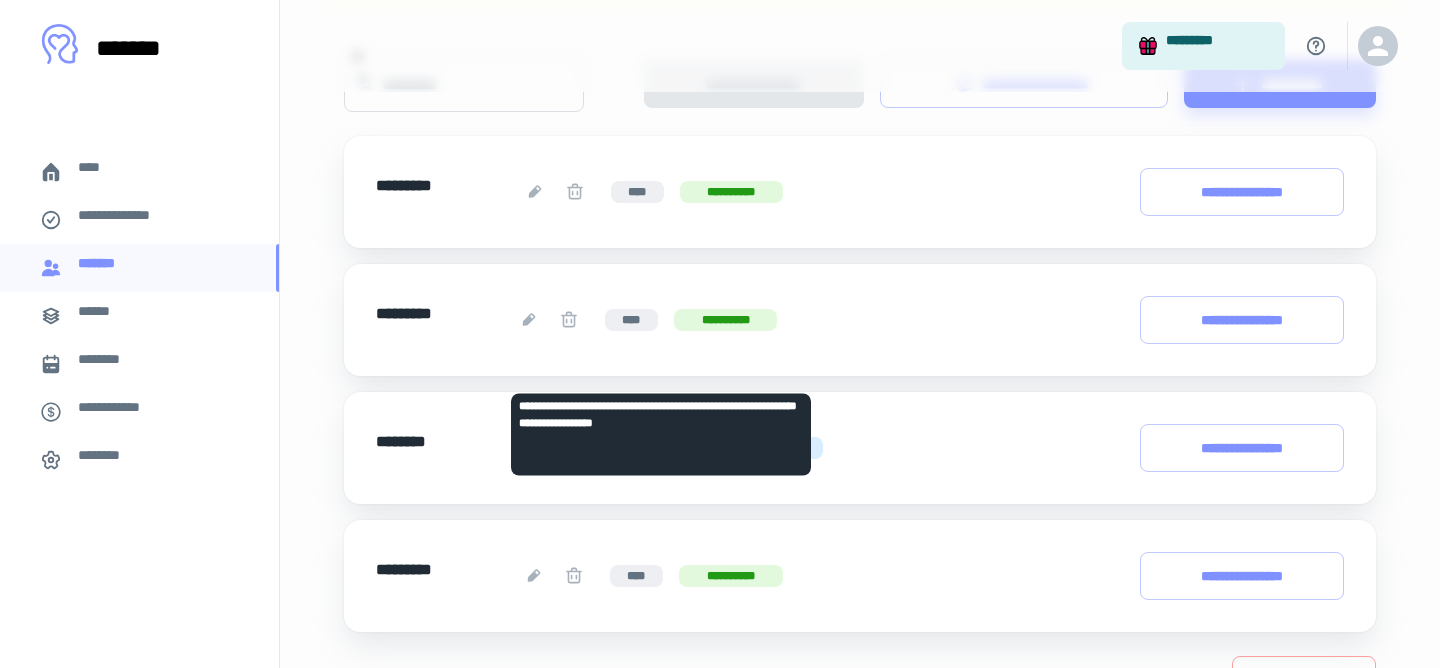 click at bounding box center [529, 320] 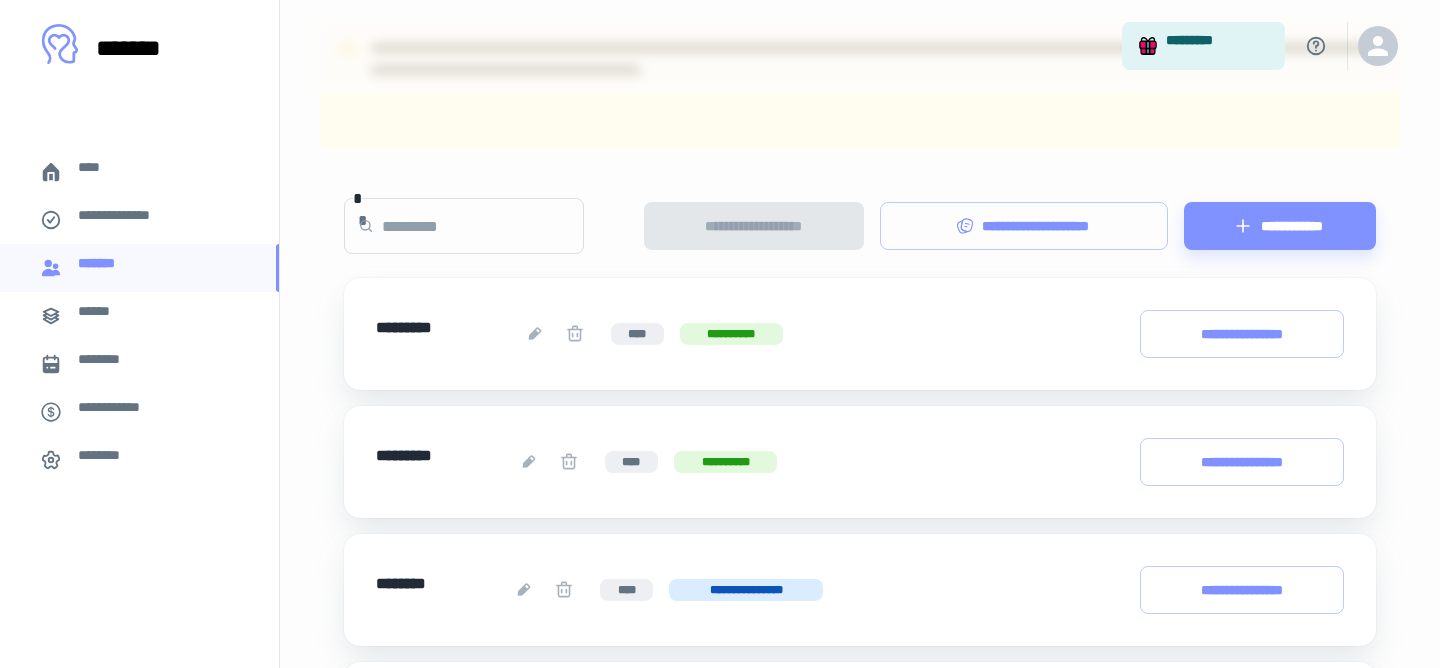 scroll, scrollTop: 220, scrollLeft: 0, axis: vertical 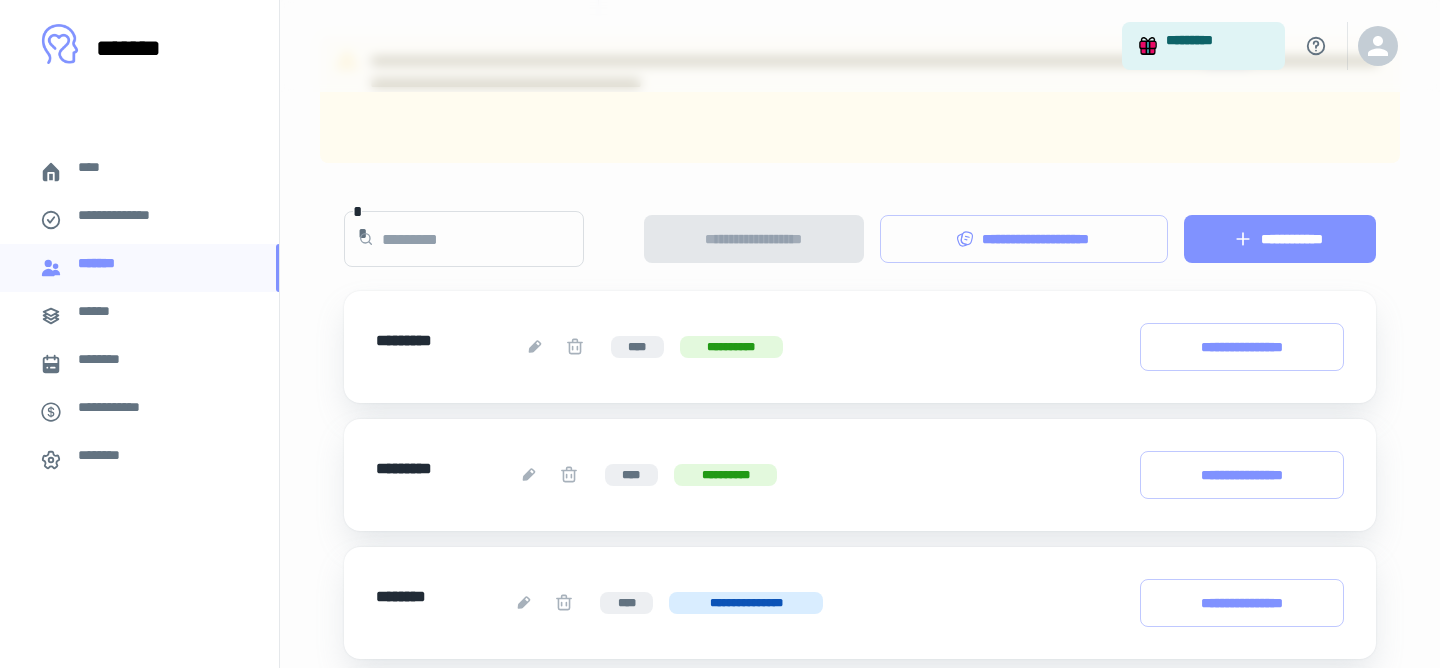 click on "**********" at bounding box center [1280, 239] 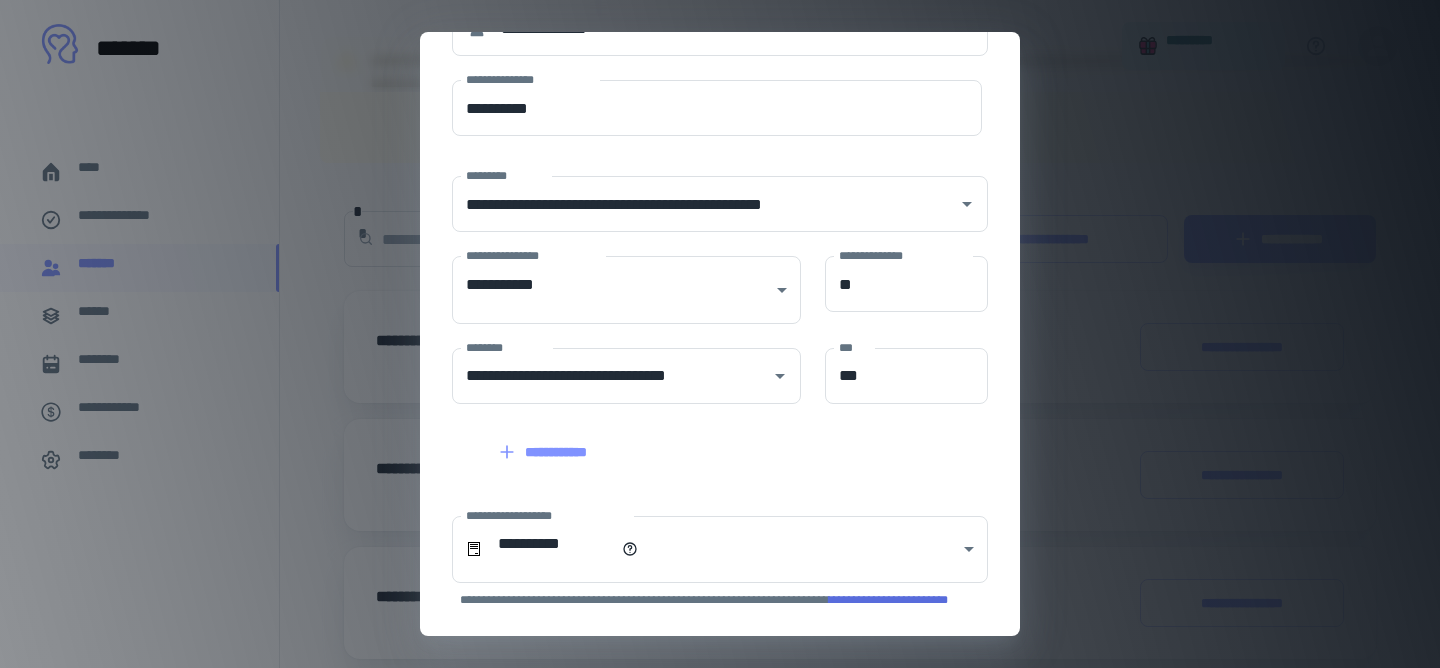 scroll, scrollTop: 126, scrollLeft: 0, axis: vertical 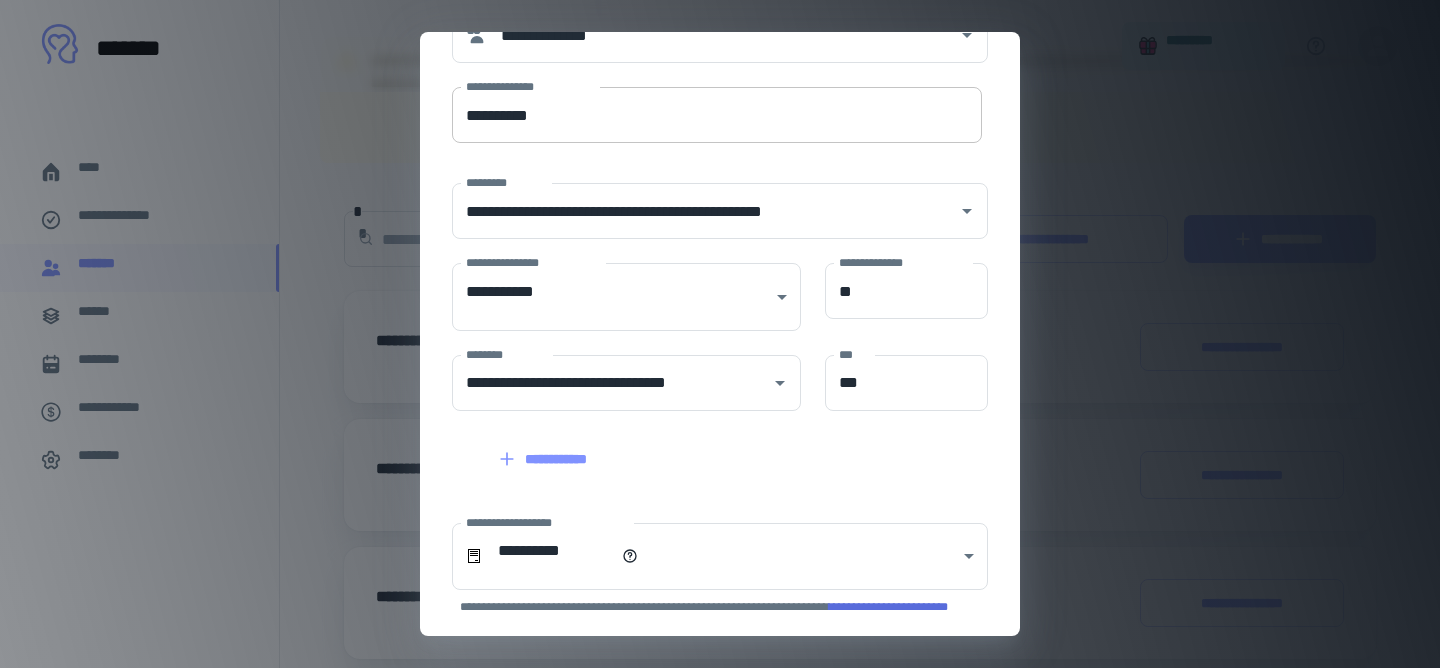 click on "**********" at bounding box center [717, 115] 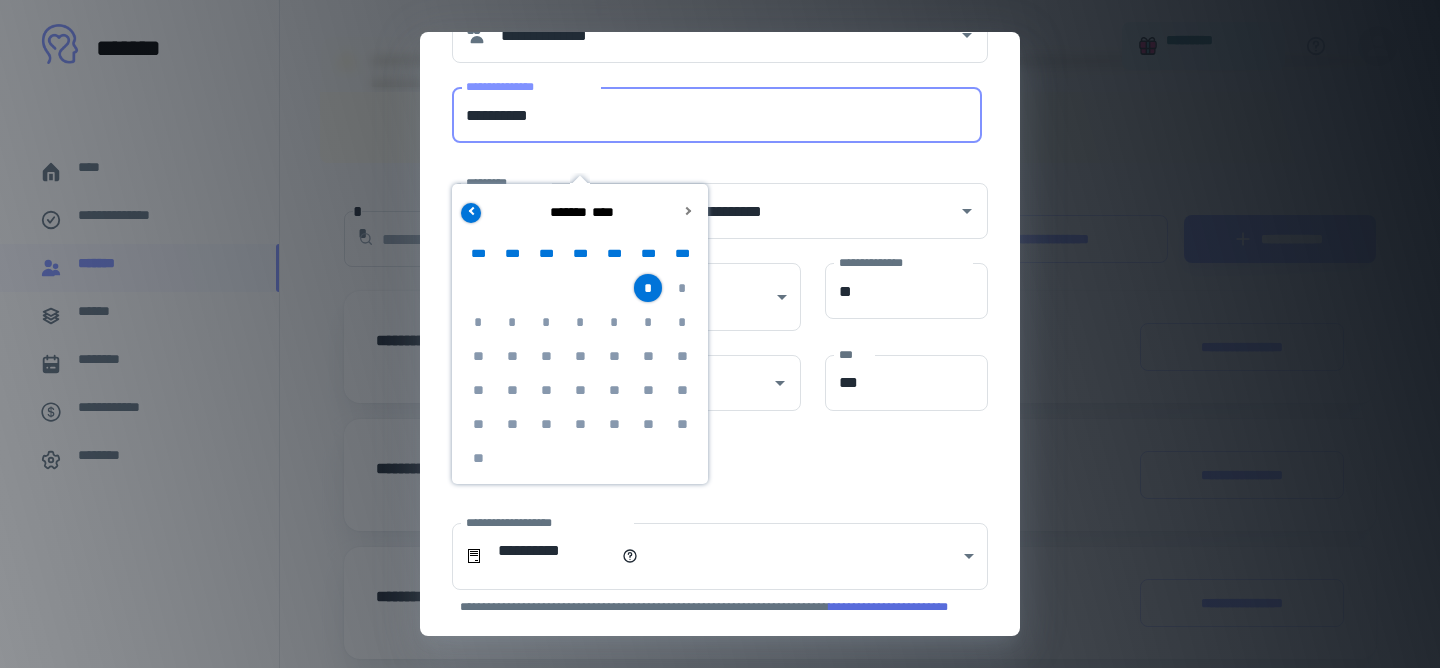 click at bounding box center [471, 213] 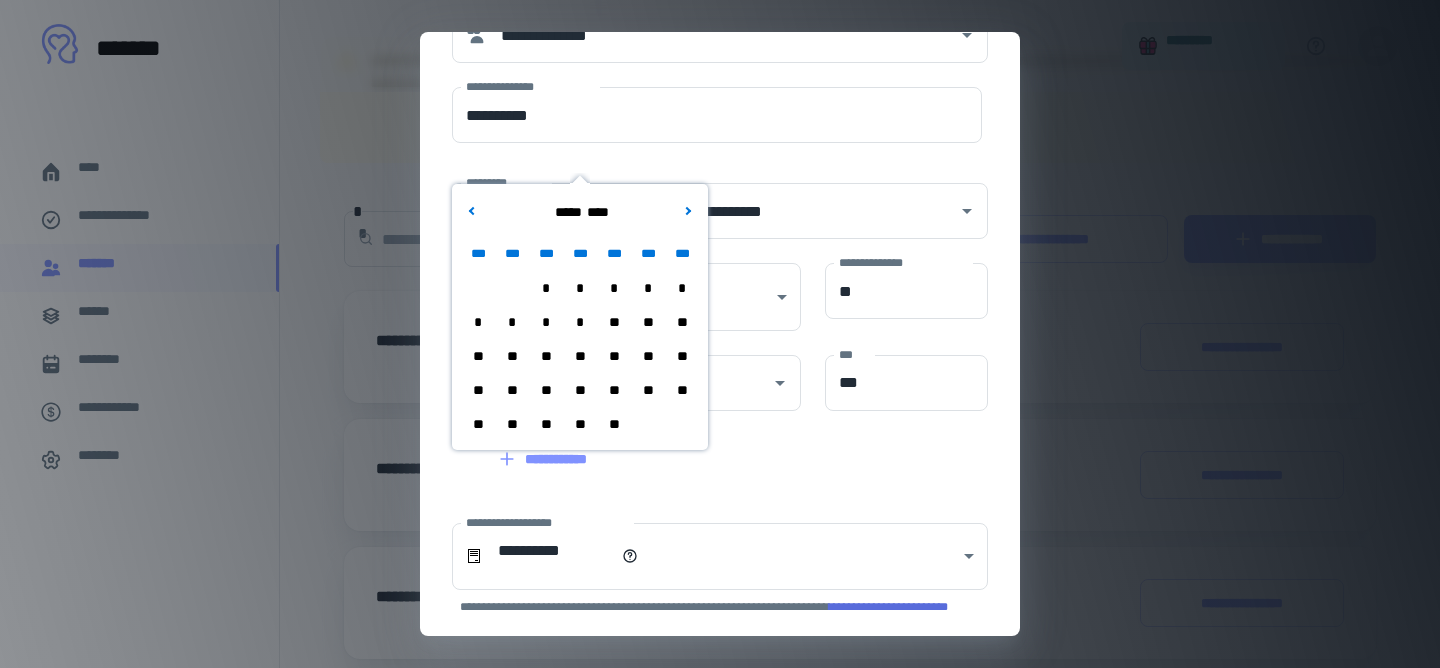 click on "**" at bounding box center (512, 424) 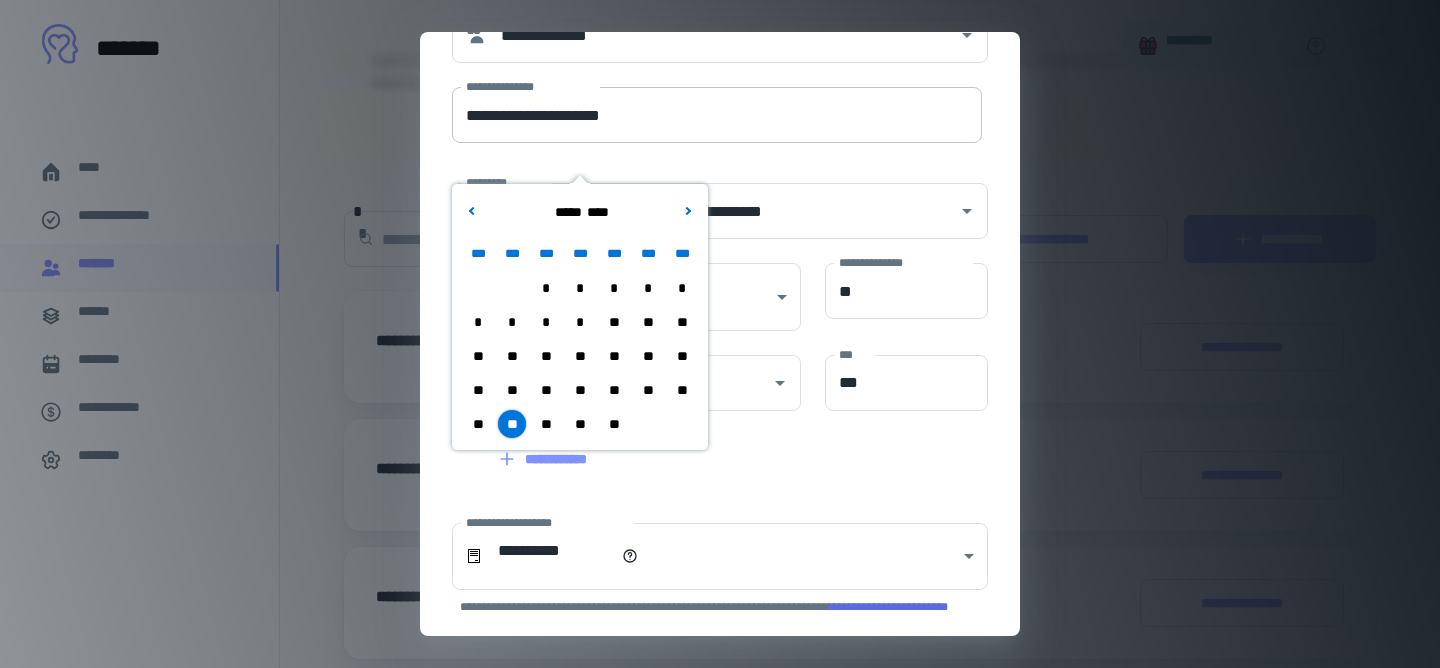 click on "**********" at bounding box center [717, 115] 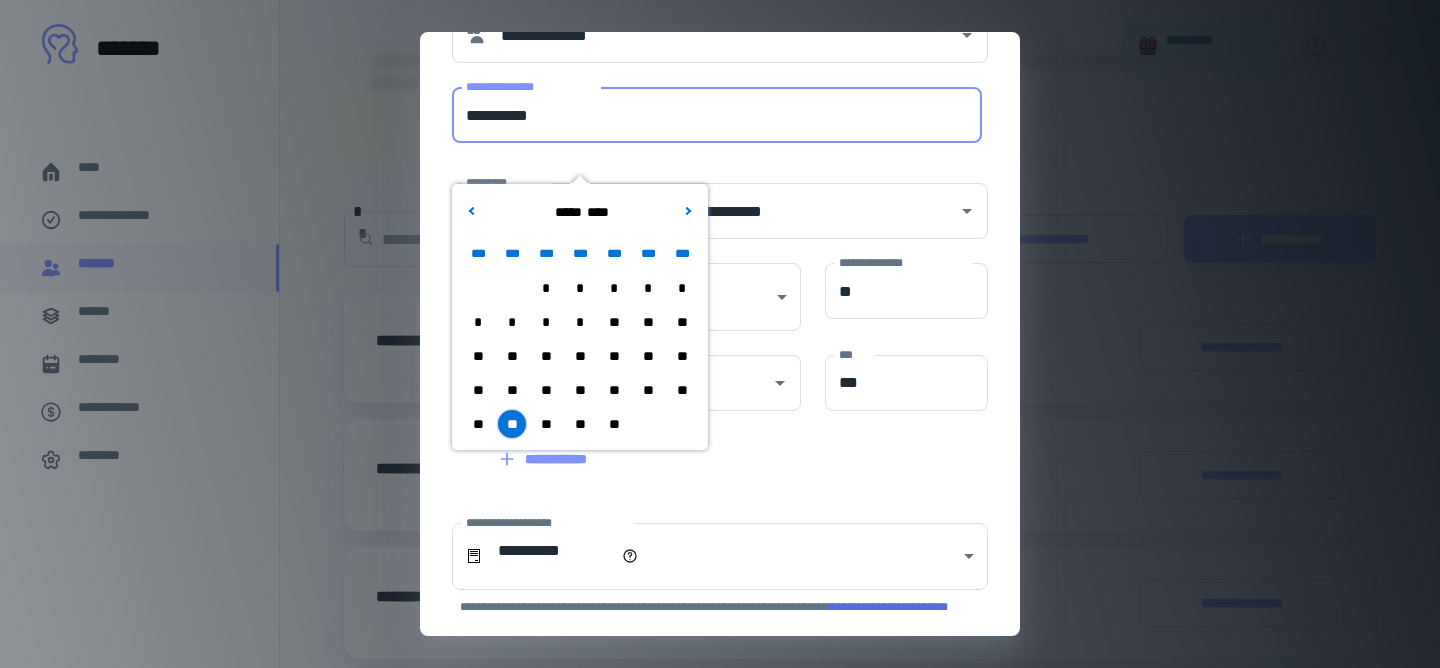 type on "**********" 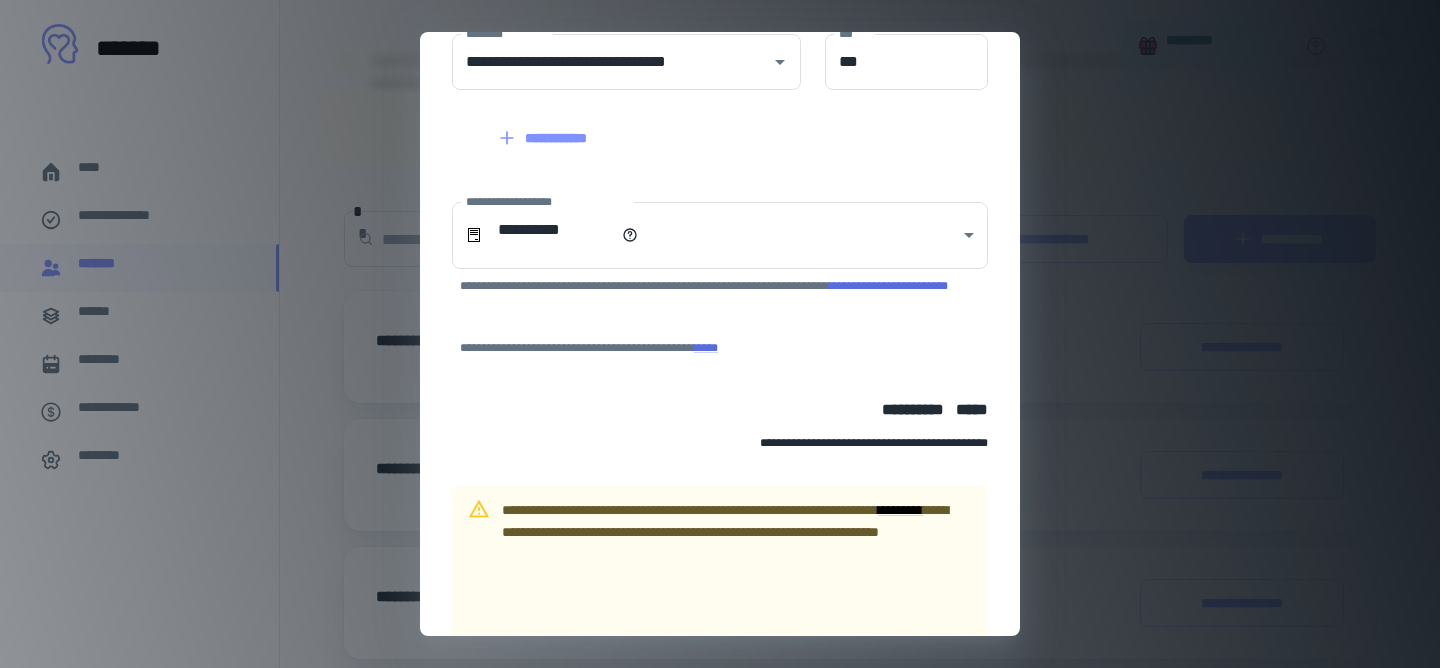 scroll, scrollTop: 613, scrollLeft: 0, axis: vertical 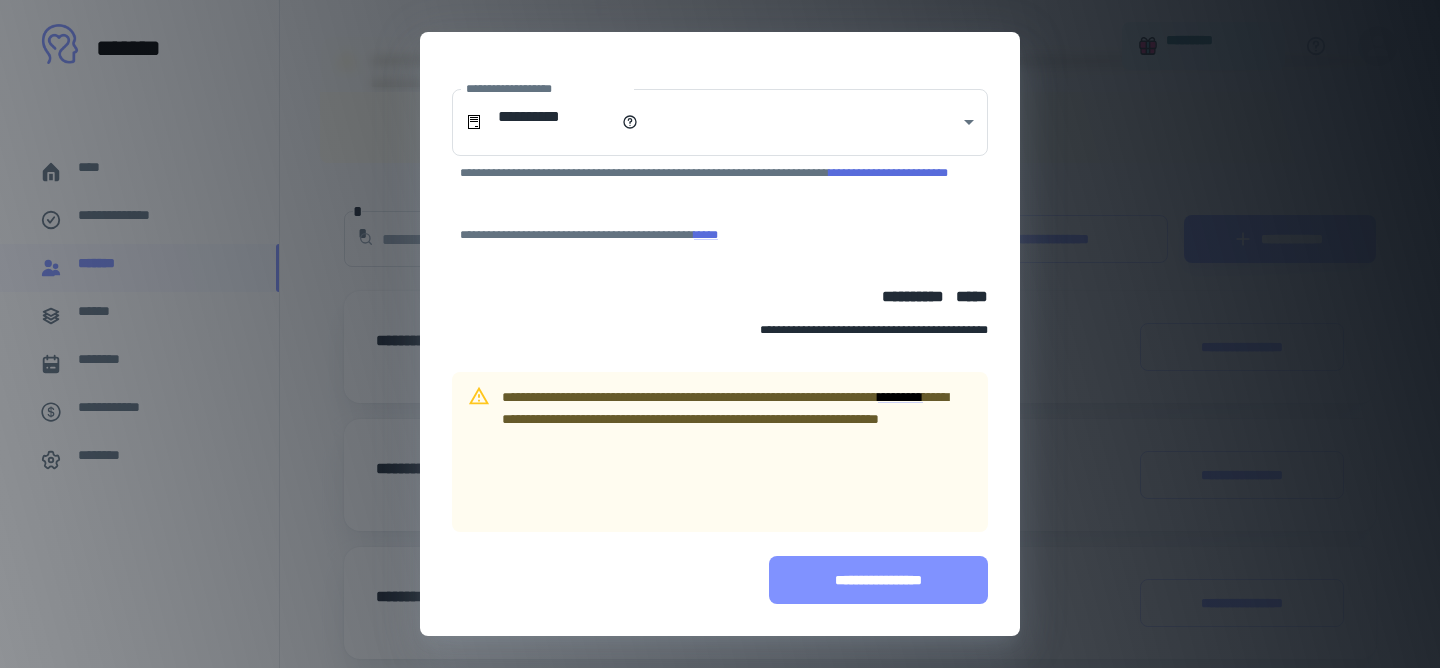 click on "**********" at bounding box center [878, 580] 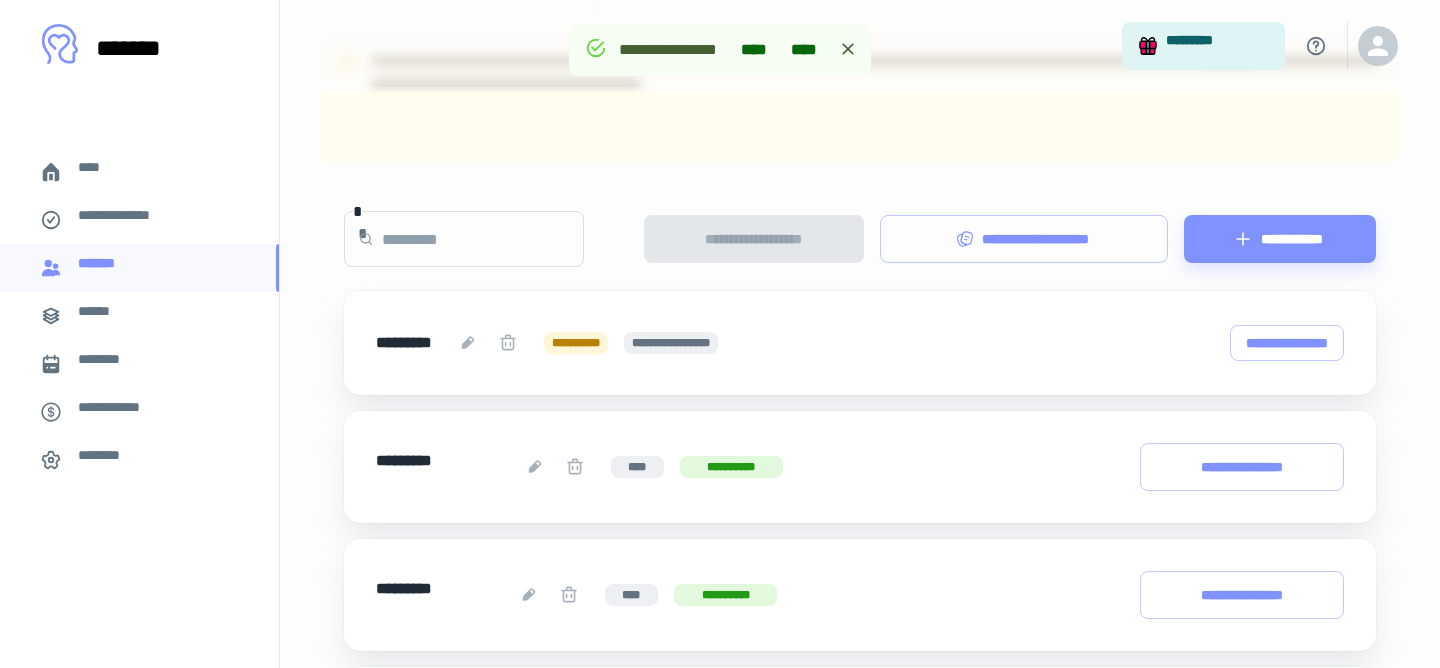 scroll, scrollTop: 805, scrollLeft: 0, axis: vertical 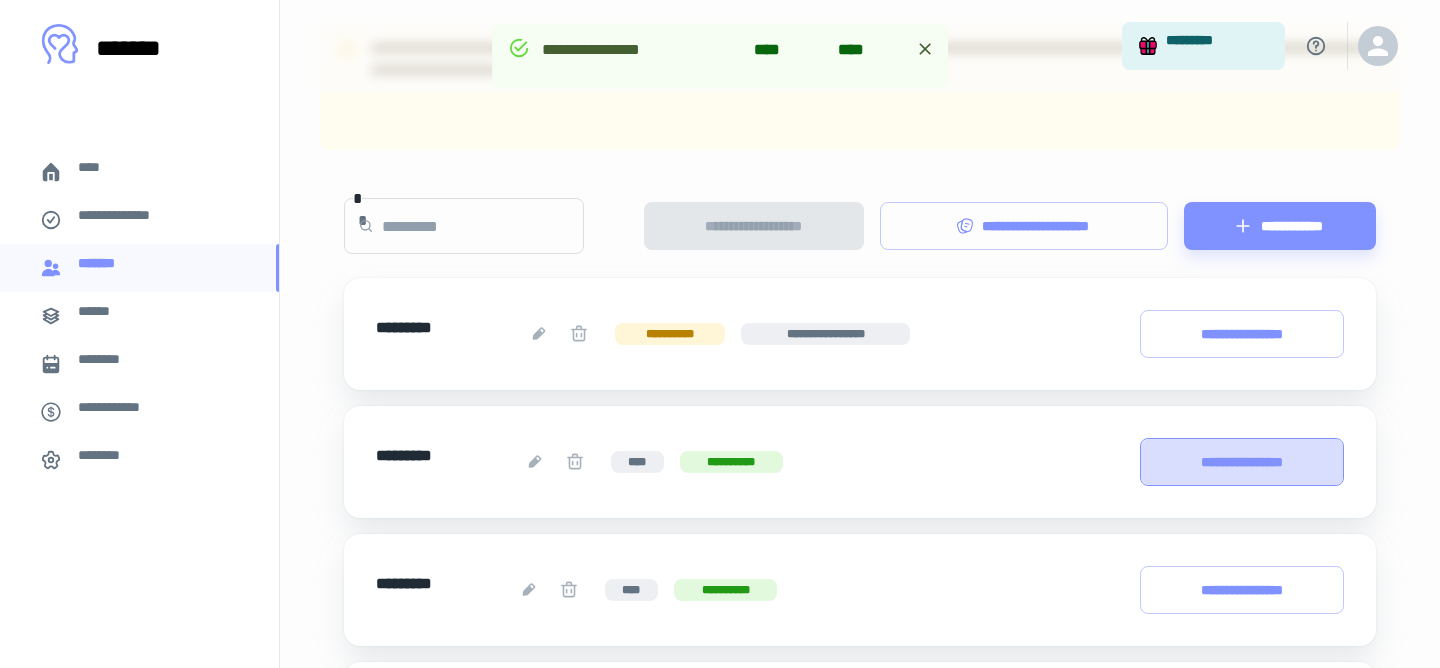 click on "**********" at bounding box center [1242, 462] 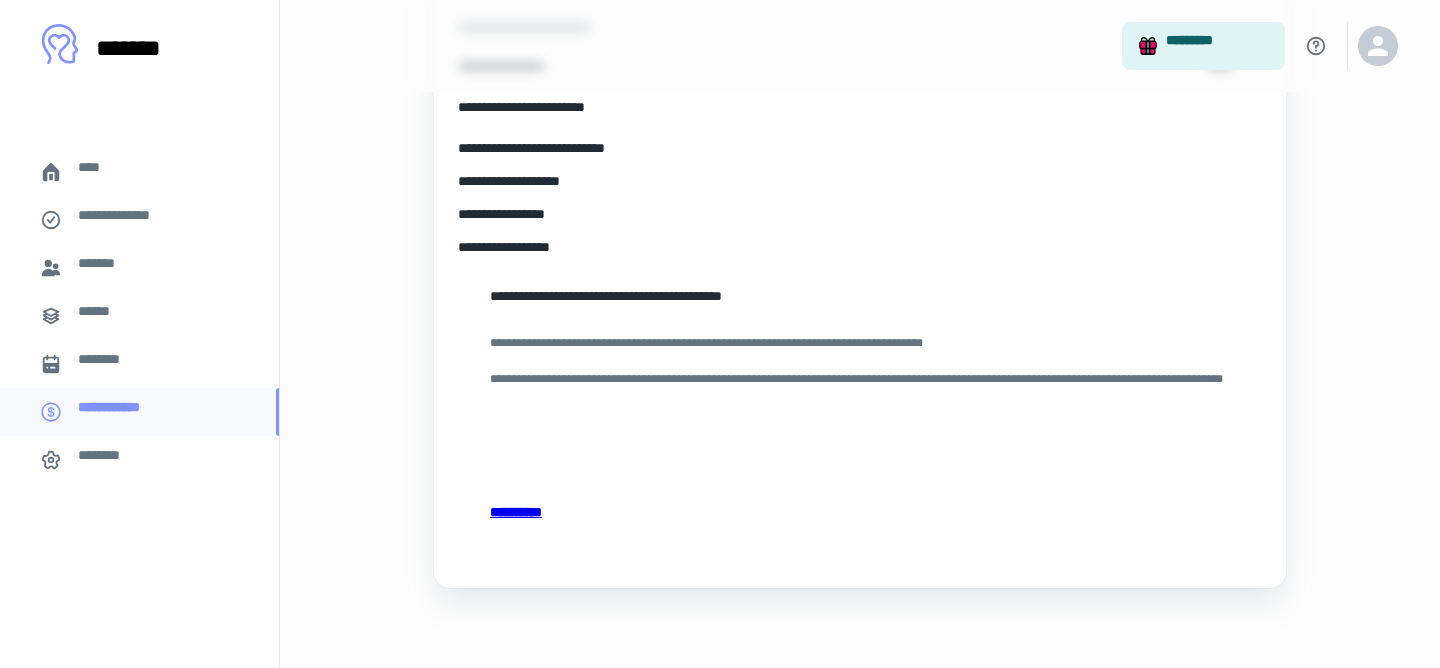 scroll, scrollTop: 565, scrollLeft: 0, axis: vertical 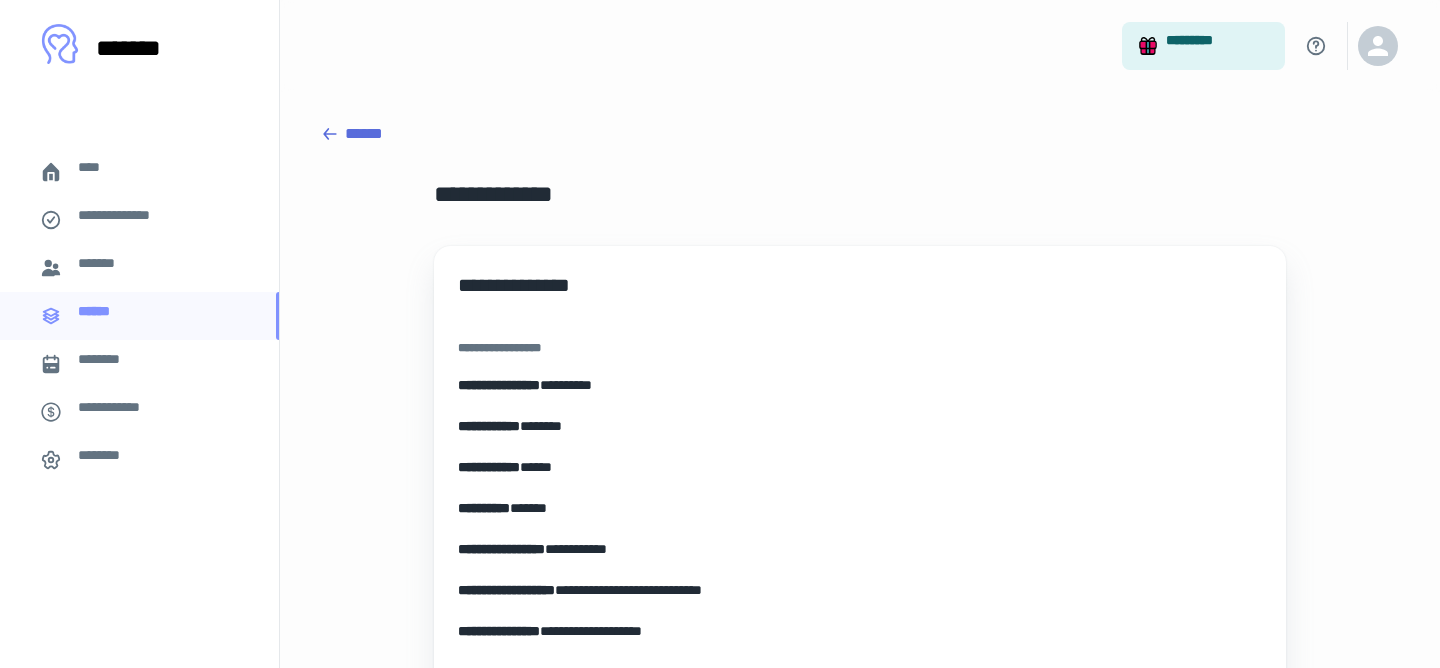 click on "****" at bounding box center (107, 172) 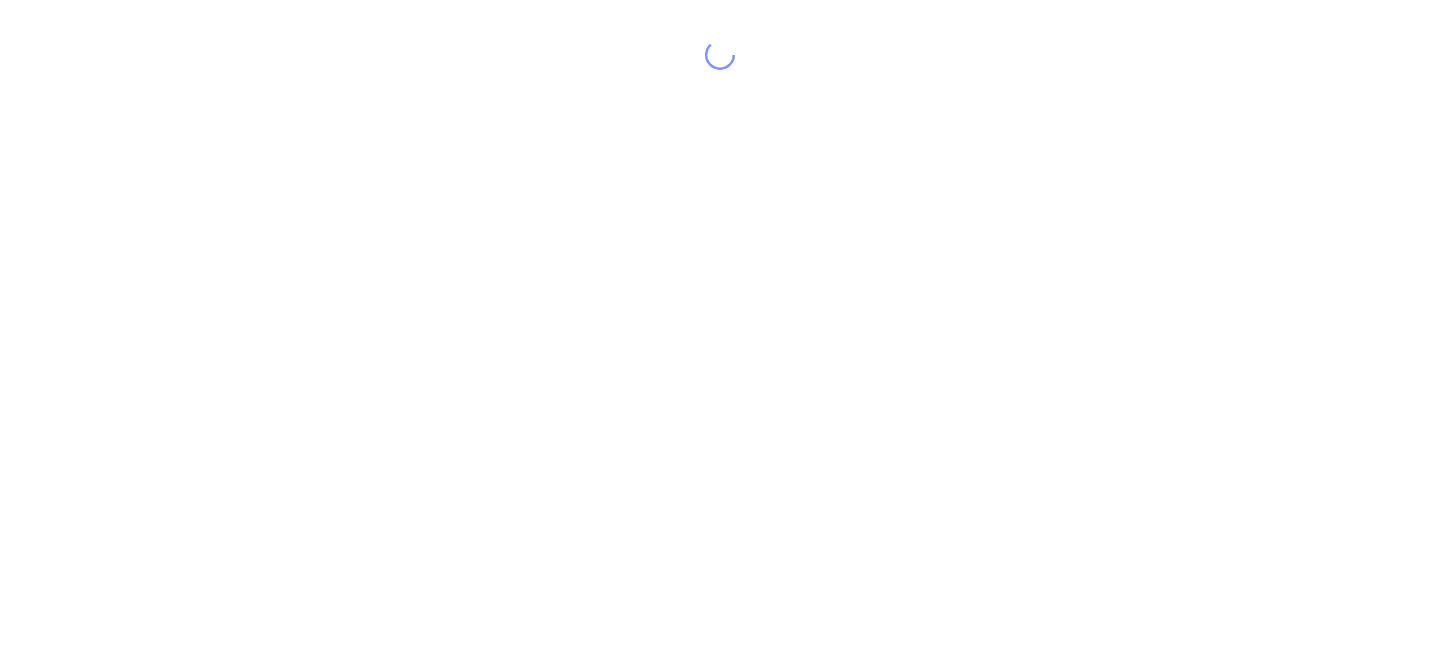 scroll, scrollTop: 0, scrollLeft: 0, axis: both 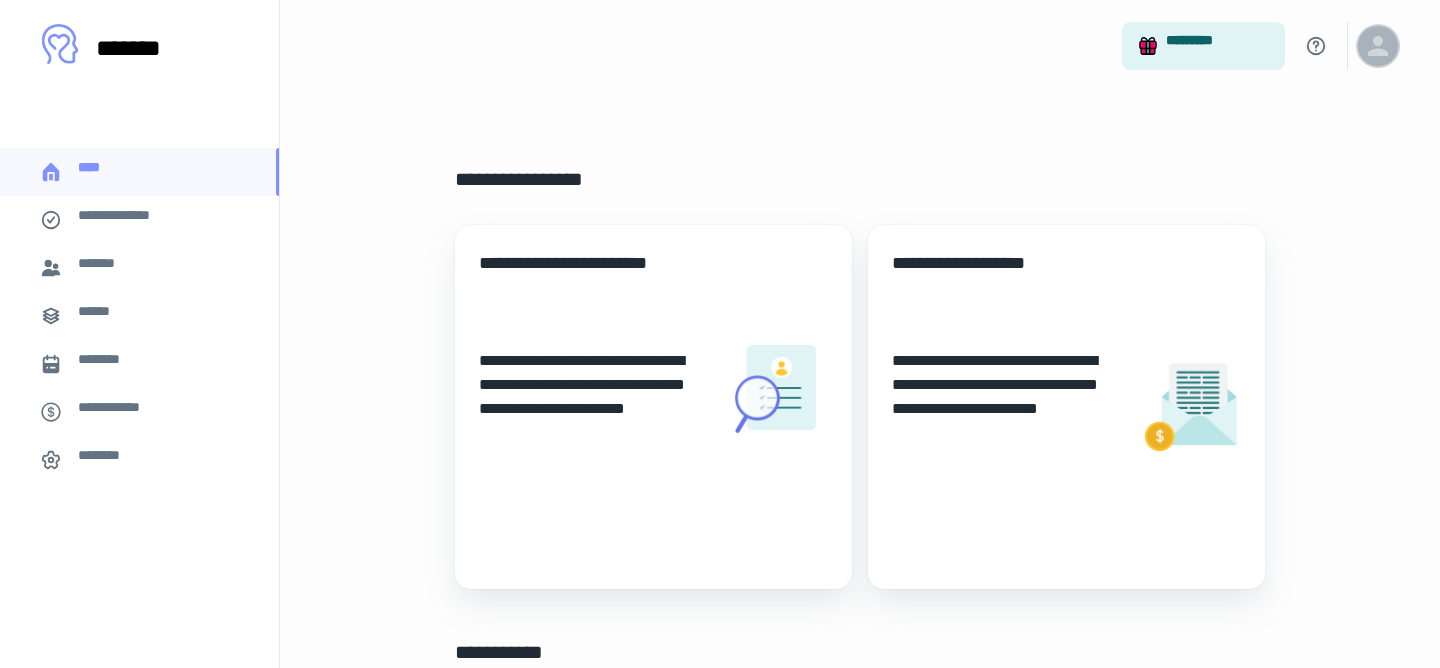 click 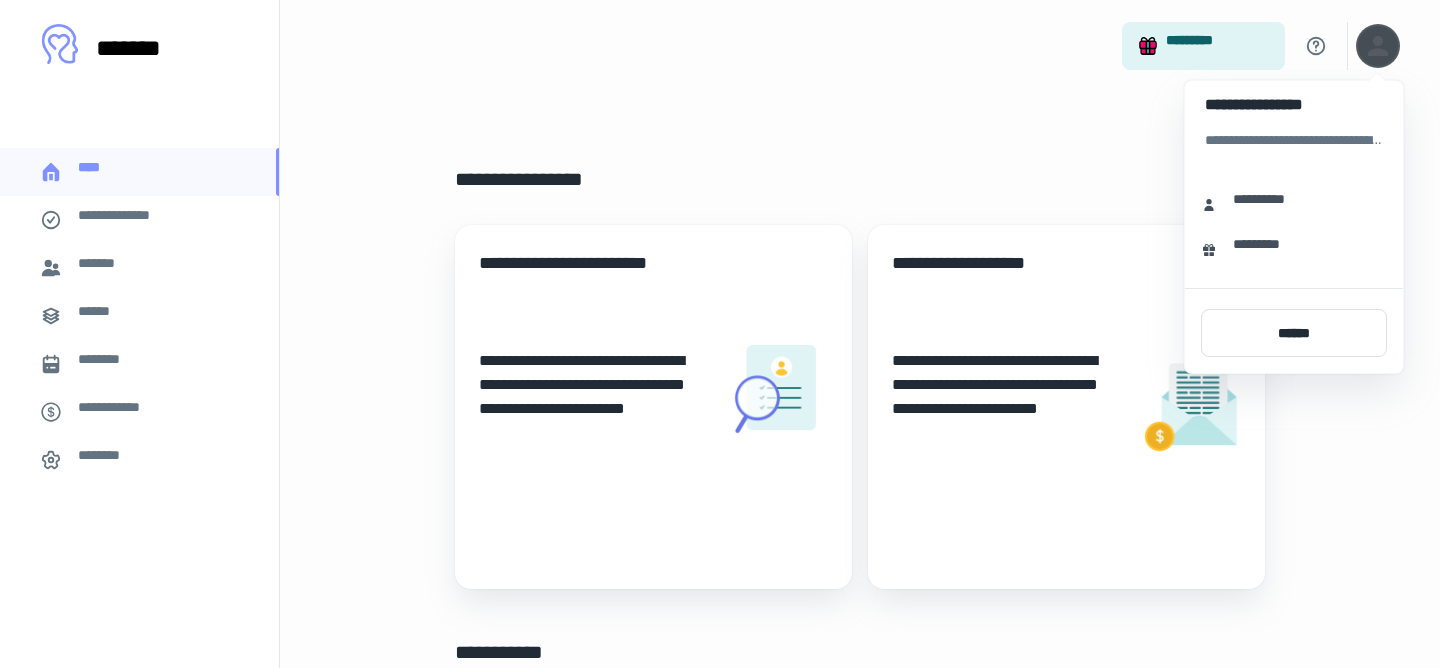 drag, startPoint x: 159, startPoint y: 26, endPoint x: 368, endPoint y: 144, distance: 240.01042 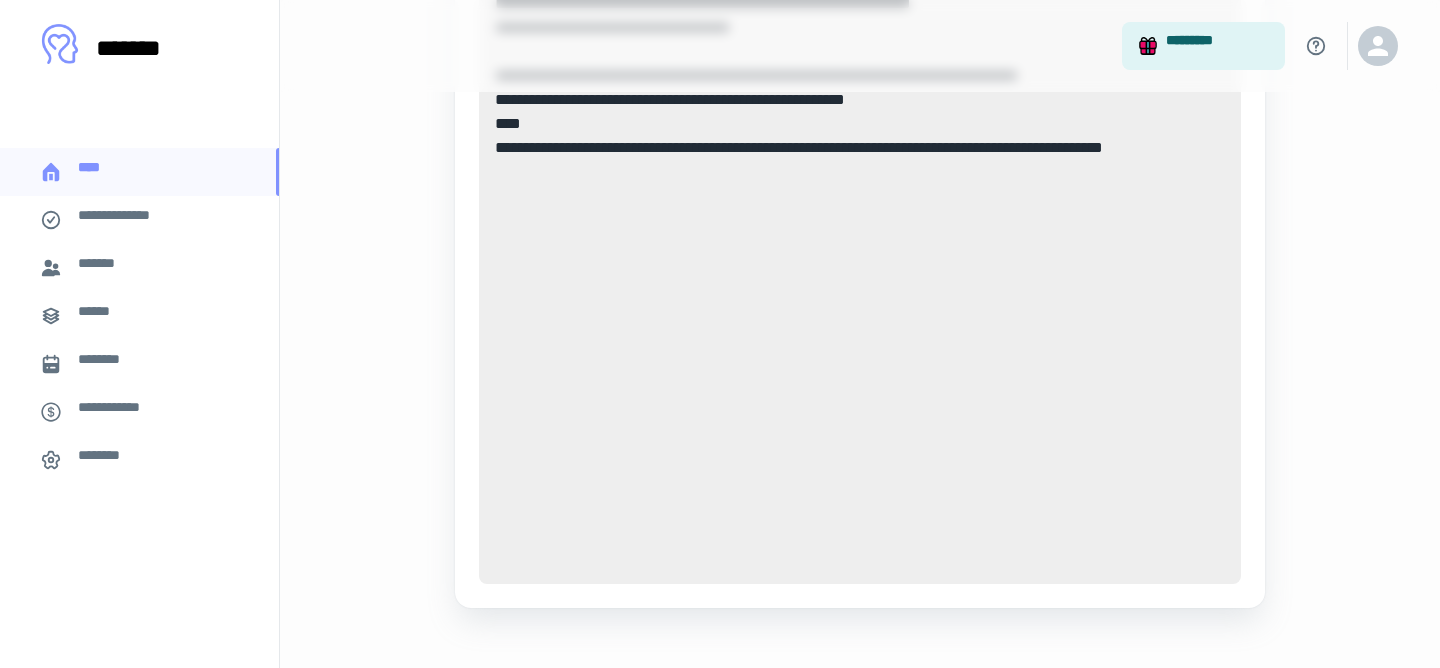 scroll, scrollTop: 1442, scrollLeft: 0, axis: vertical 